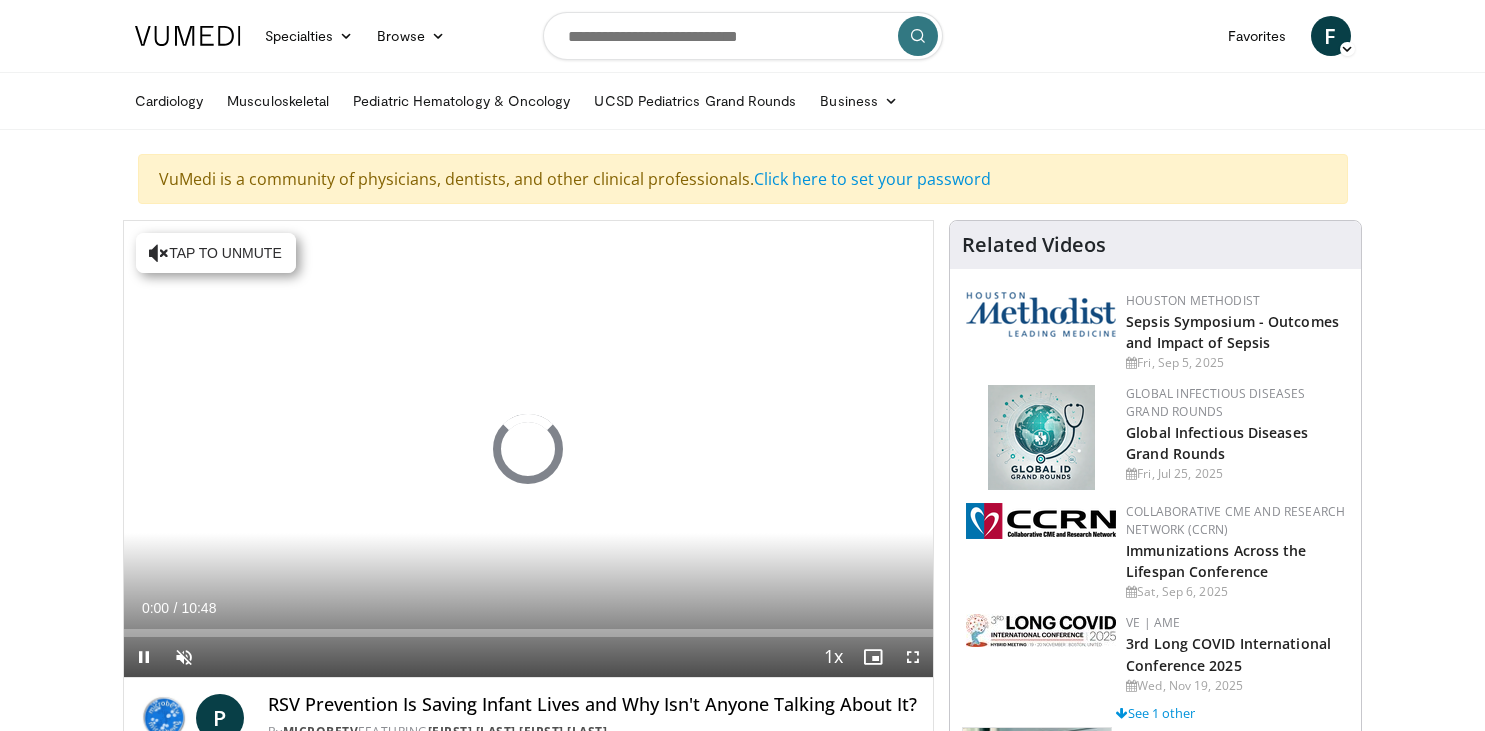 scroll, scrollTop: 0, scrollLeft: 0, axis: both 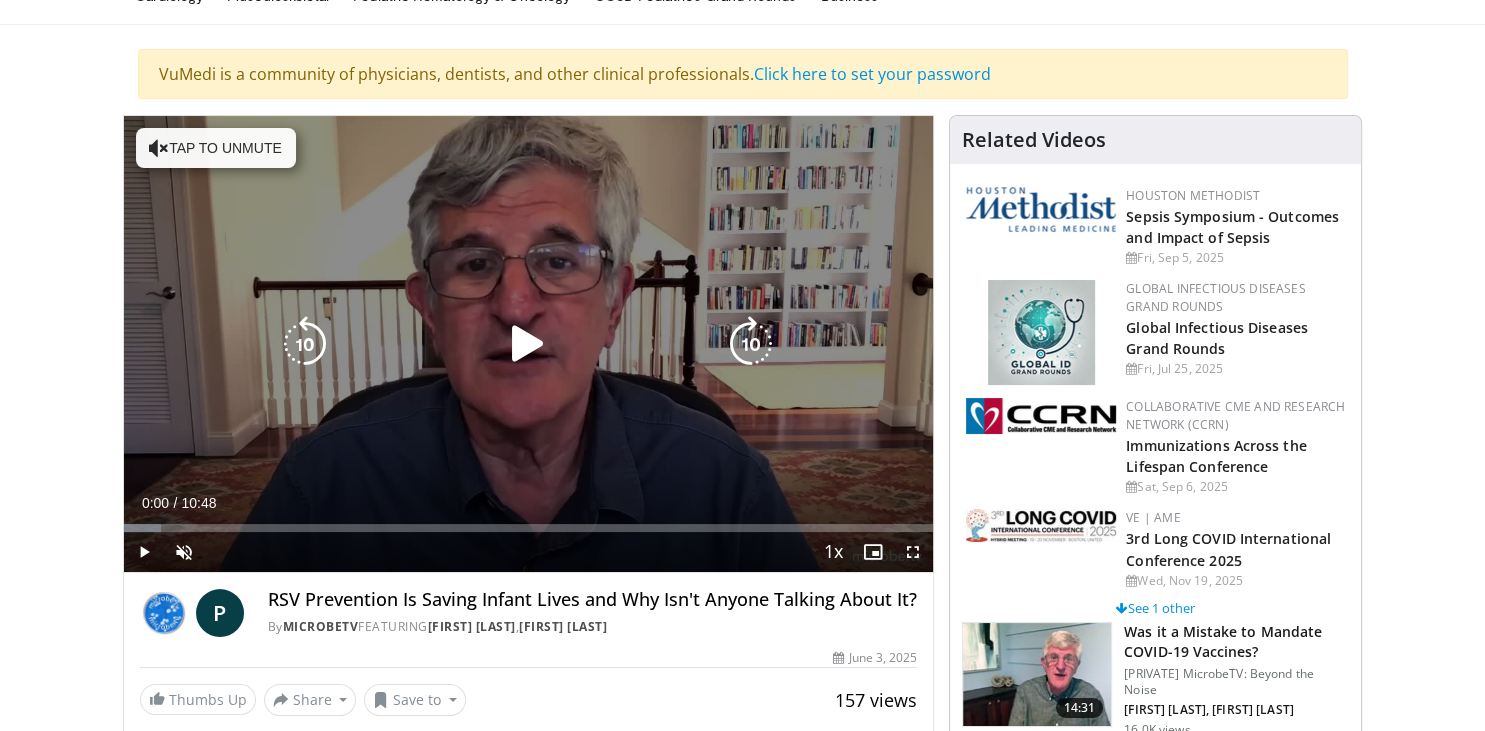 click at bounding box center (528, 344) 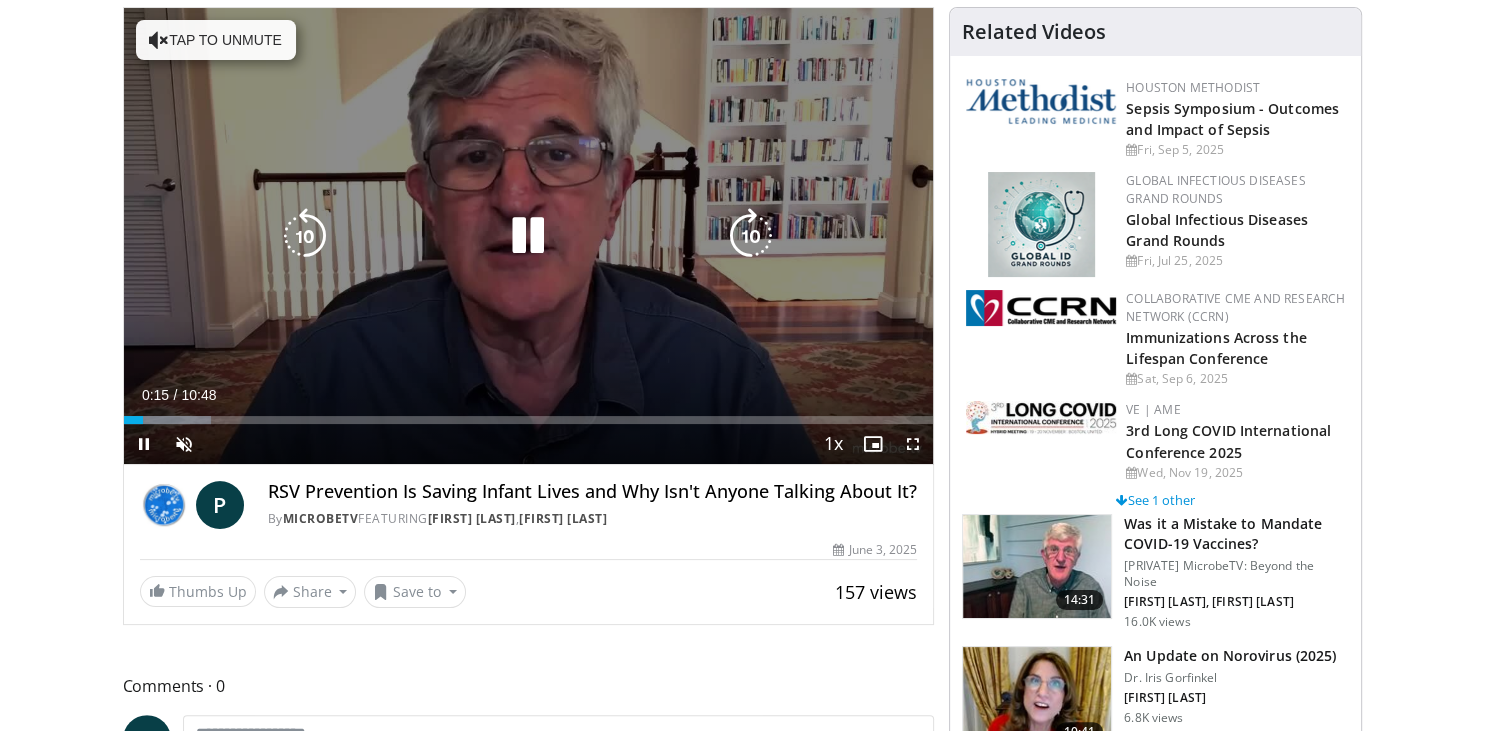 scroll, scrollTop: 211, scrollLeft: 0, axis: vertical 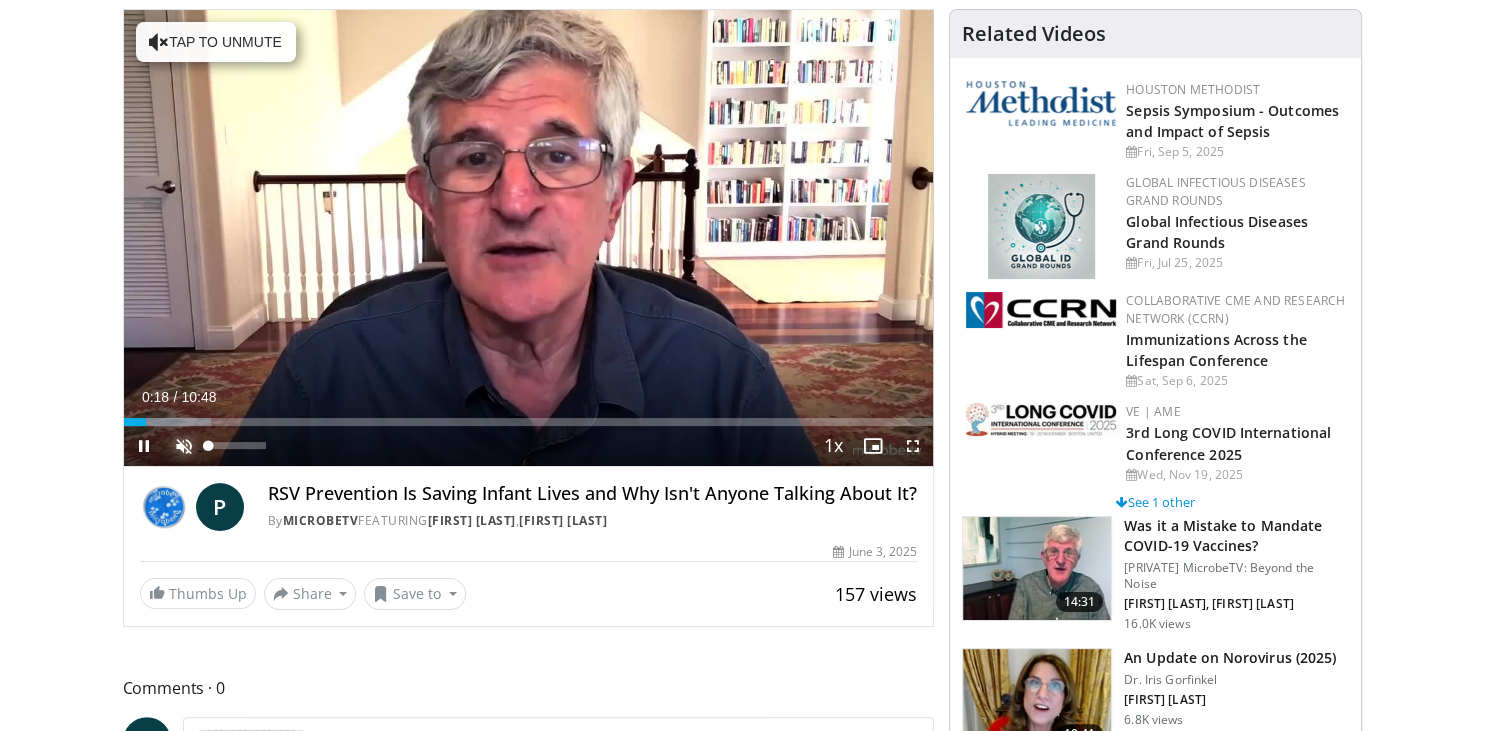 click at bounding box center (184, 446) 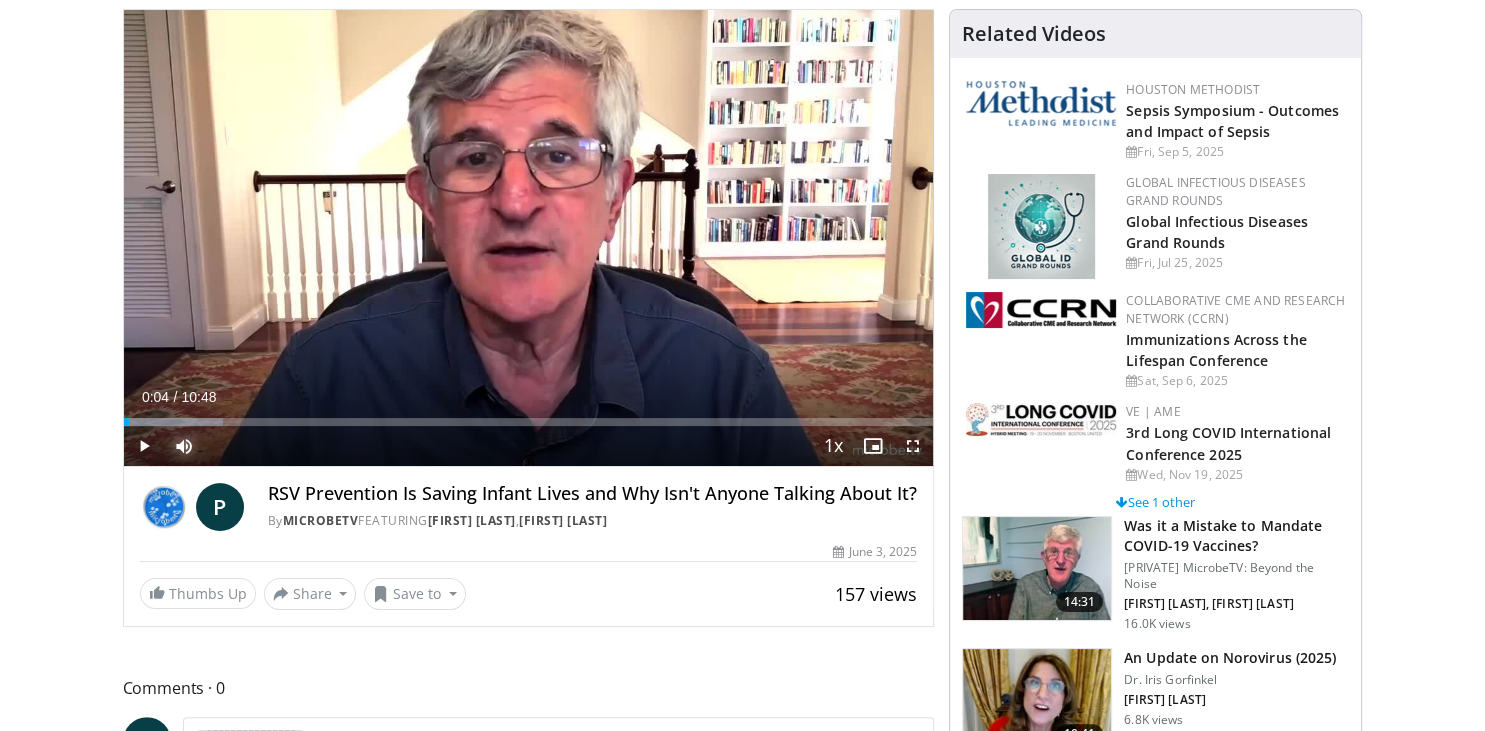 drag, startPoint x: 143, startPoint y: 425, endPoint x: 130, endPoint y: 426, distance: 13.038404 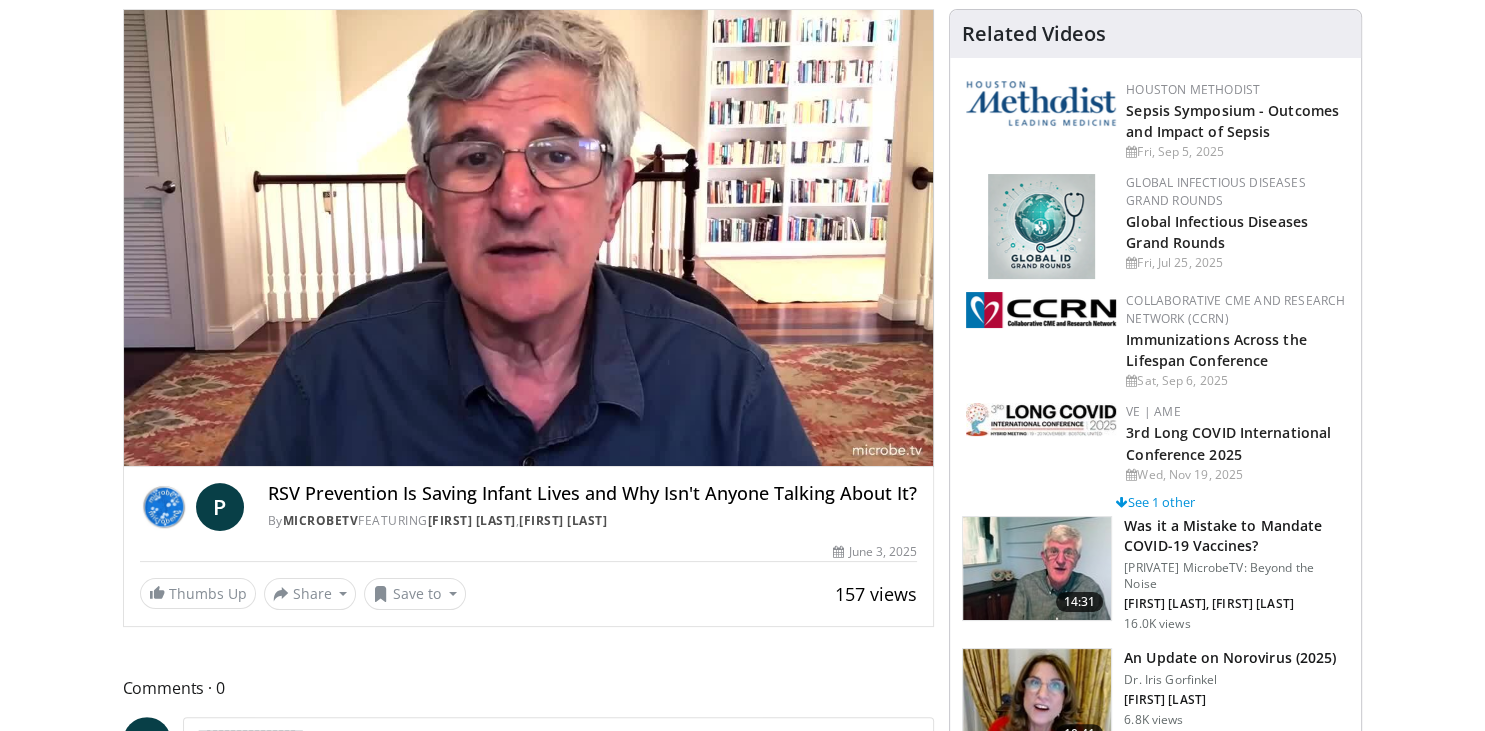 click on "Specialties
Adult & Family Medicine
Allergy, Asthma, Immunology
Anesthesiology
Cardiology
Dental
Dermatology
Endocrinology
Gastroenterology & Hepatology
General Surgery
Hematology & Oncology
Infectious Disease
Nephrology
Neurology
Neurosurgery
Obstetrics & Gynecology
Ophthalmology
Oral Maxillofacial
Orthopaedics
Otolaryngology
Pediatrics
Plastic Surgery
Podiatry
Psychiatry
Pulmonology
Radiation Oncology
Radiology
Rheumatology
Urology" at bounding box center [742, 1604] 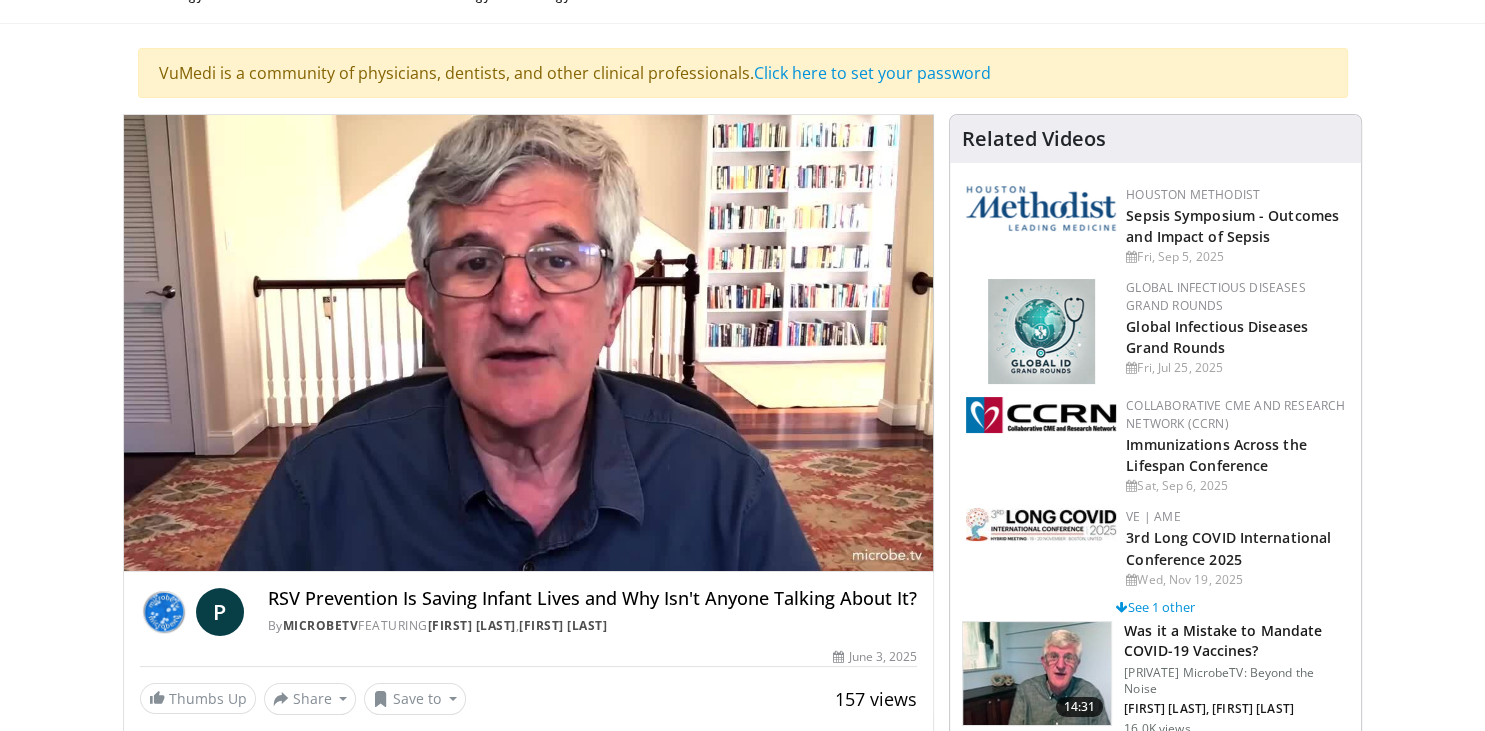 scroll, scrollTop: 105, scrollLeft: 0, axis: vertical 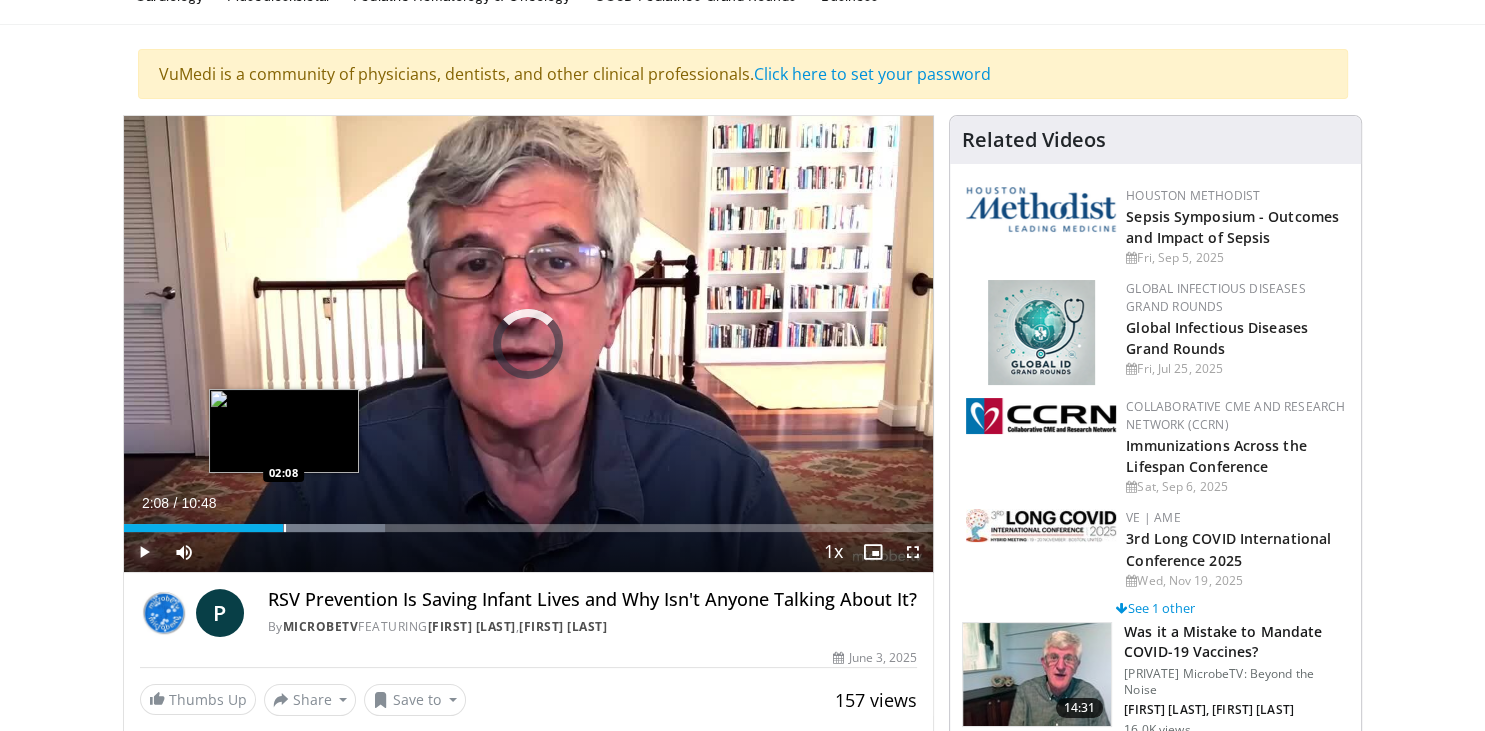 click at bounding box center [285, 528] 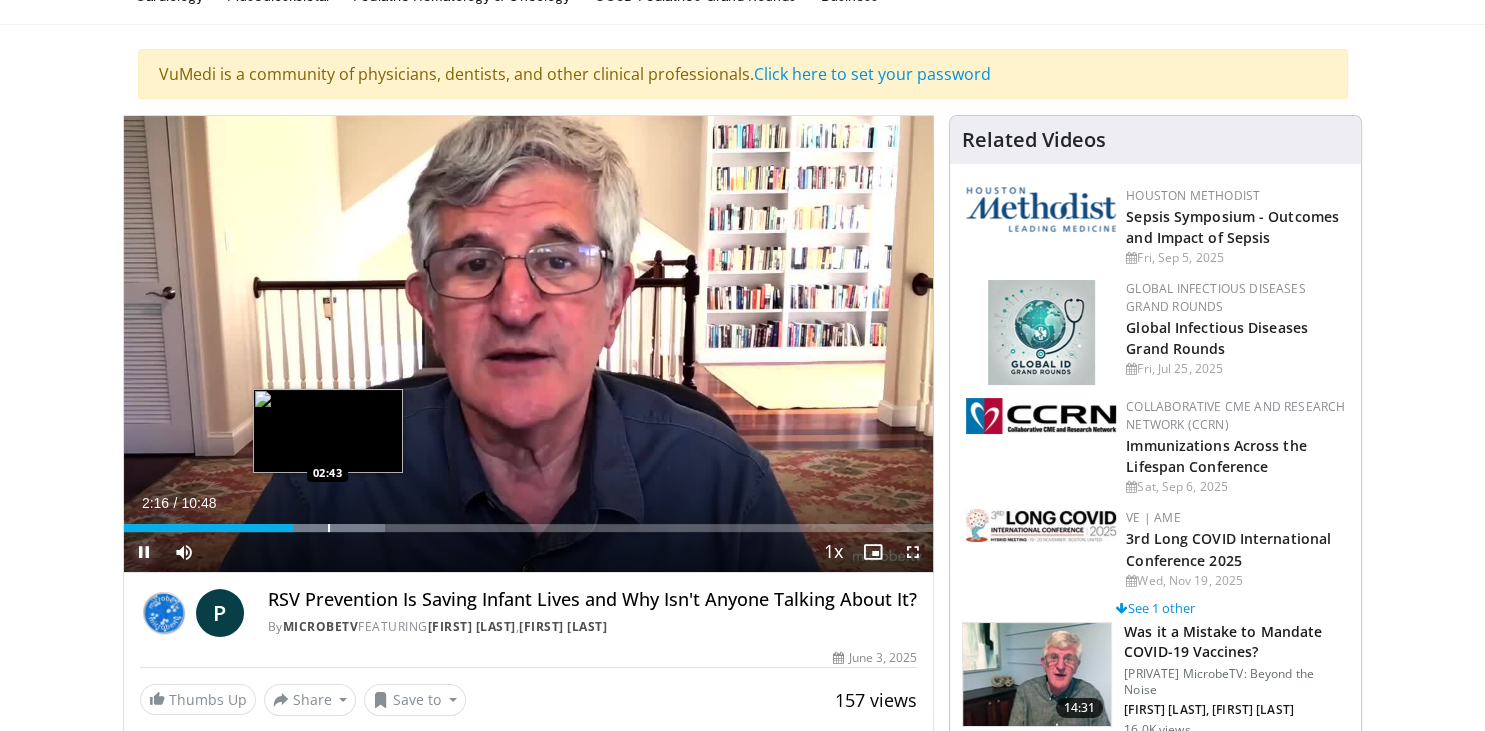 click at bounding box center [324, 528] 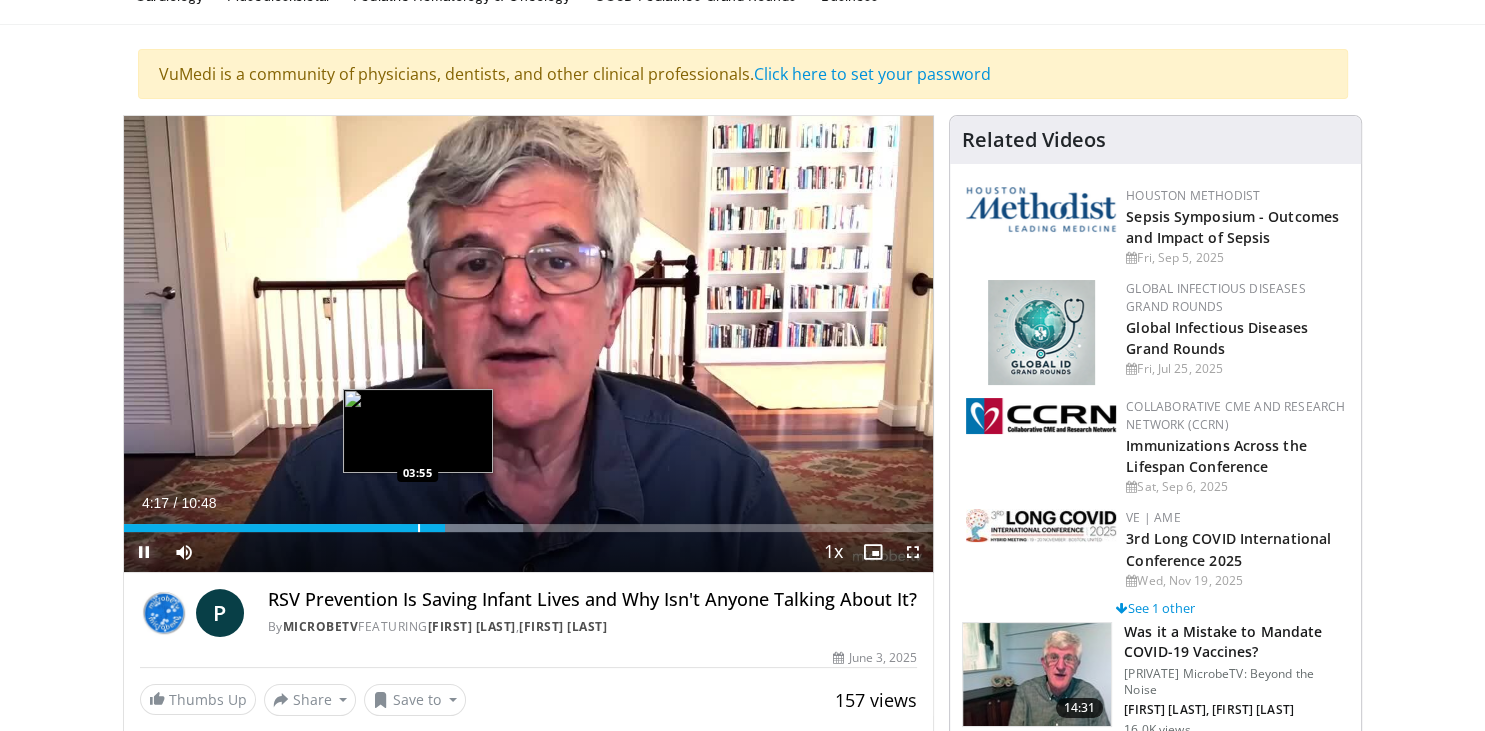 click at bounding box center (419, 528) 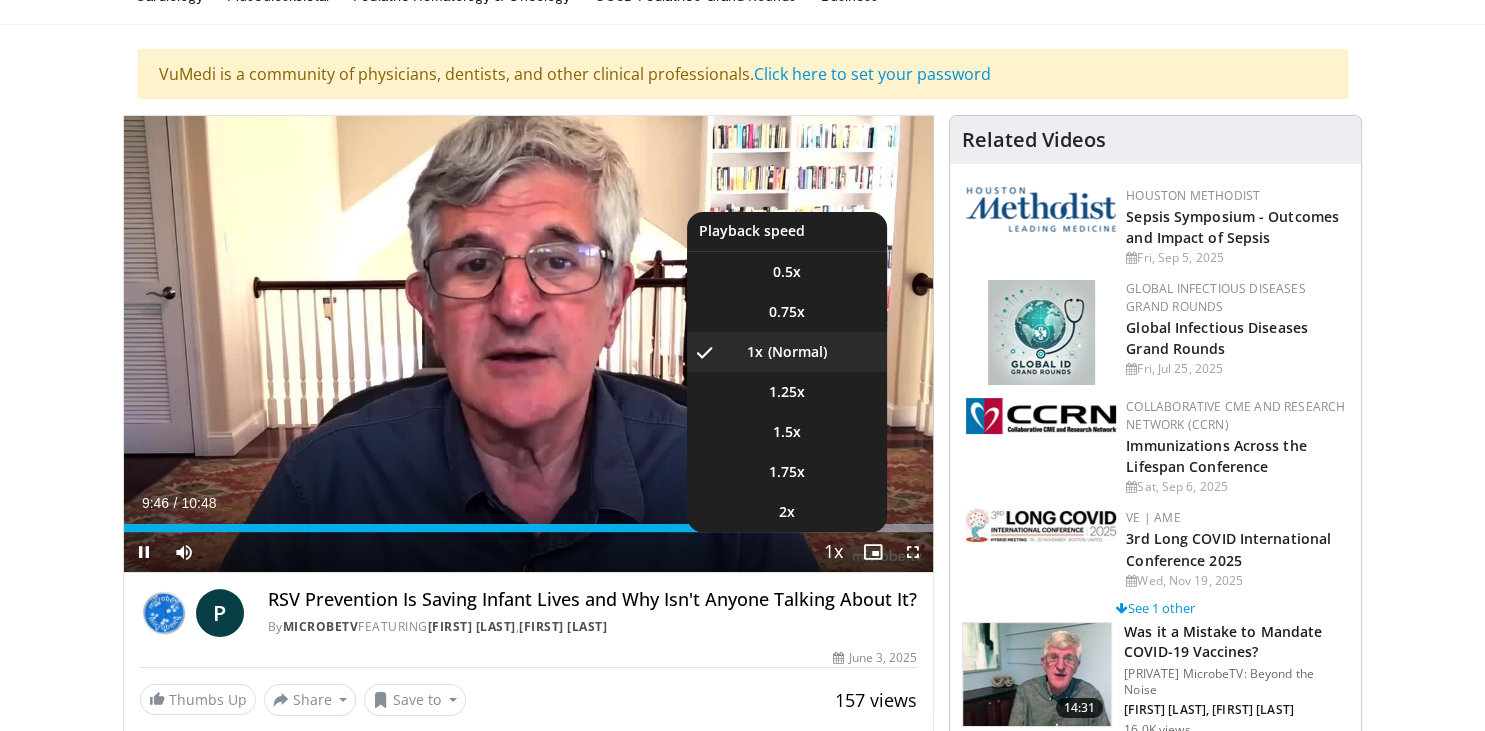 click on "Playback Rate" at bounding box center [833, 552] 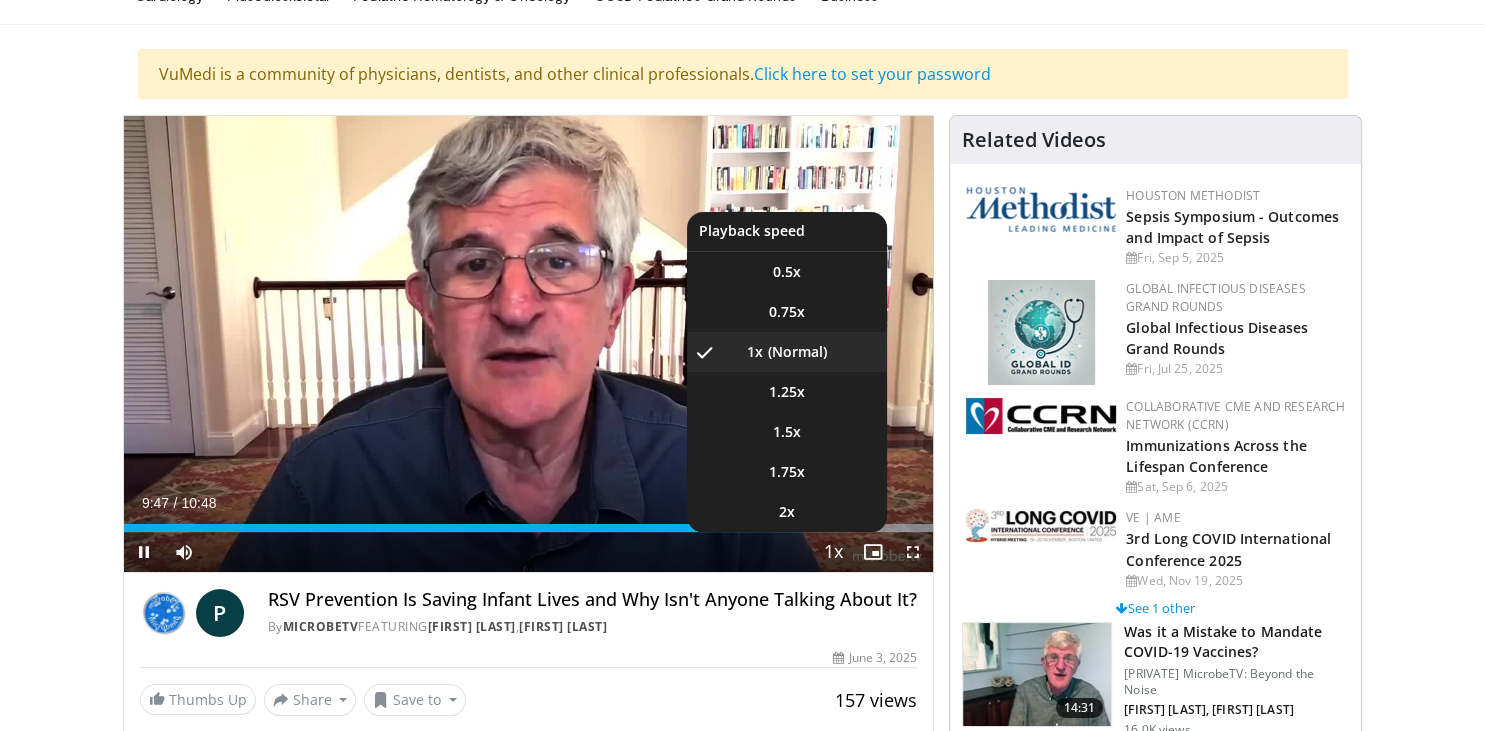 click on "Playback Rate" at bounding box center [833, 552] 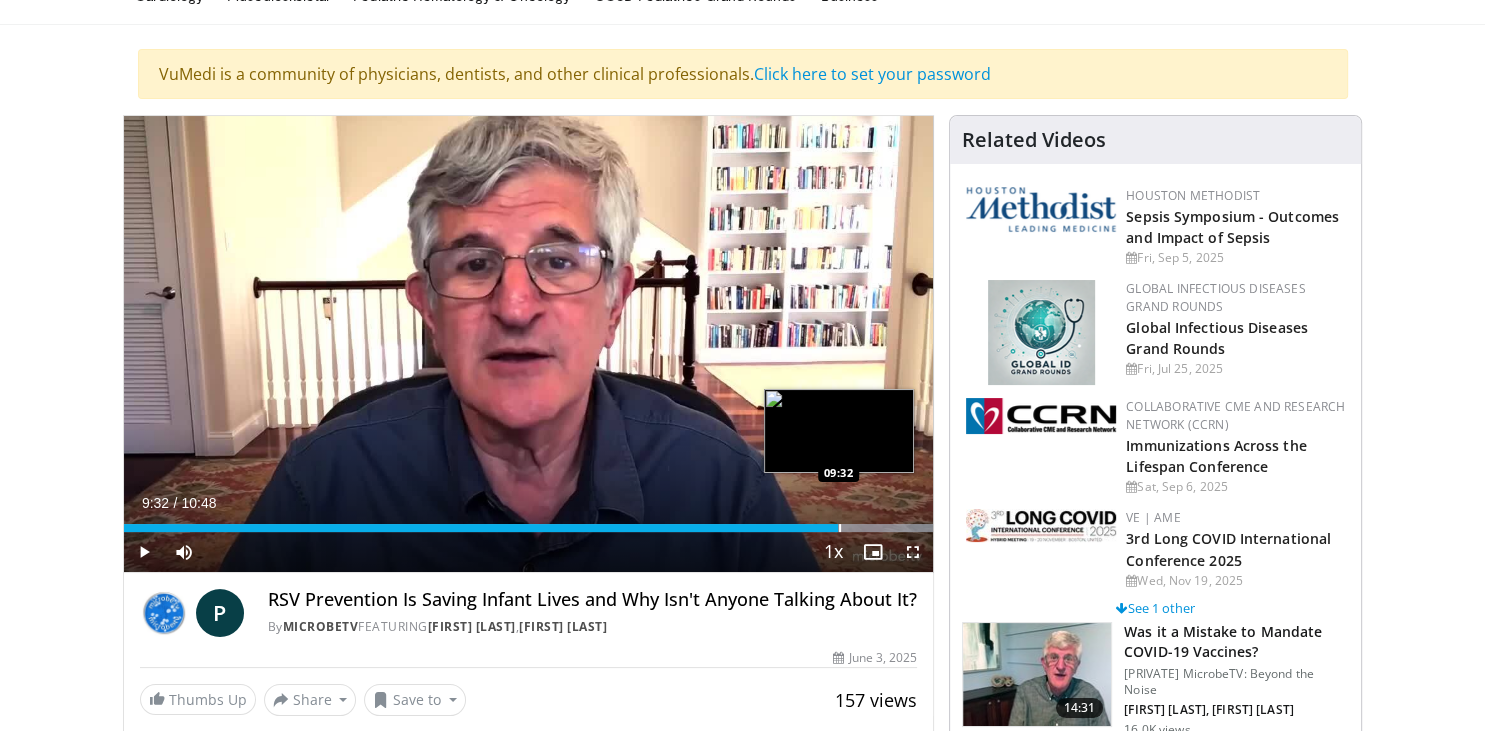 drag, startPoint x: 854, startPoint y: 526, endPoint x: 838, endPoint y: 530, distance: 16.492422 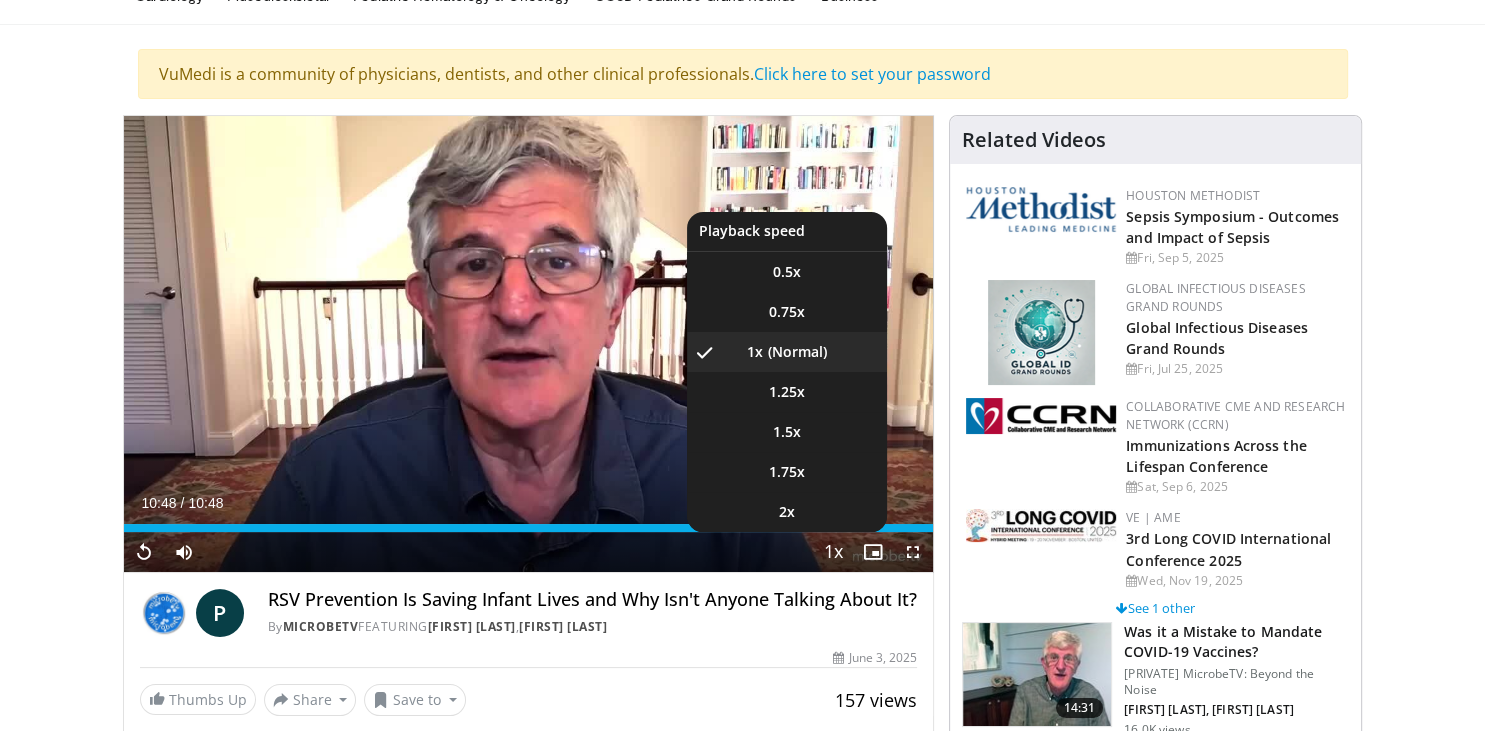 type 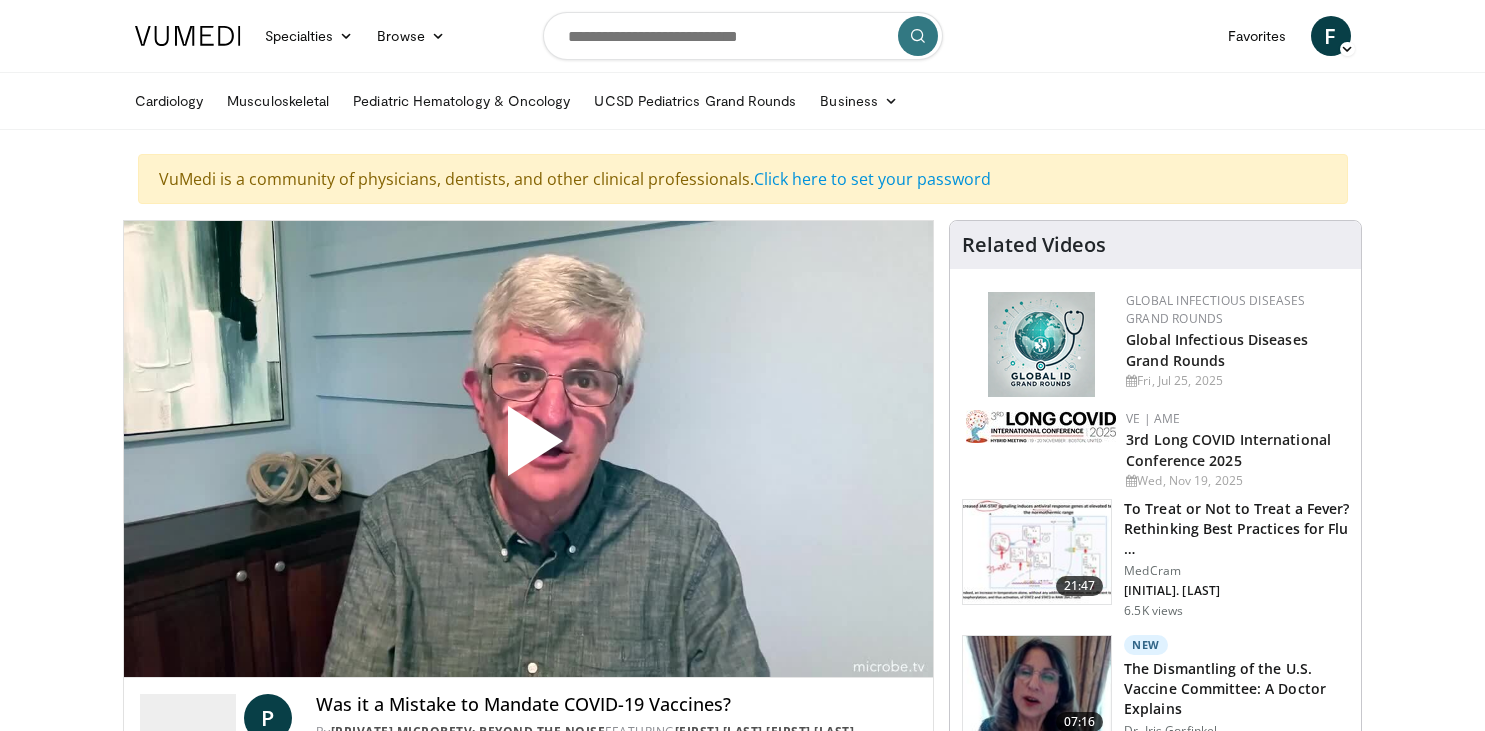 scroll, scrollTop: 0, scrollLeft: 0, axis: both 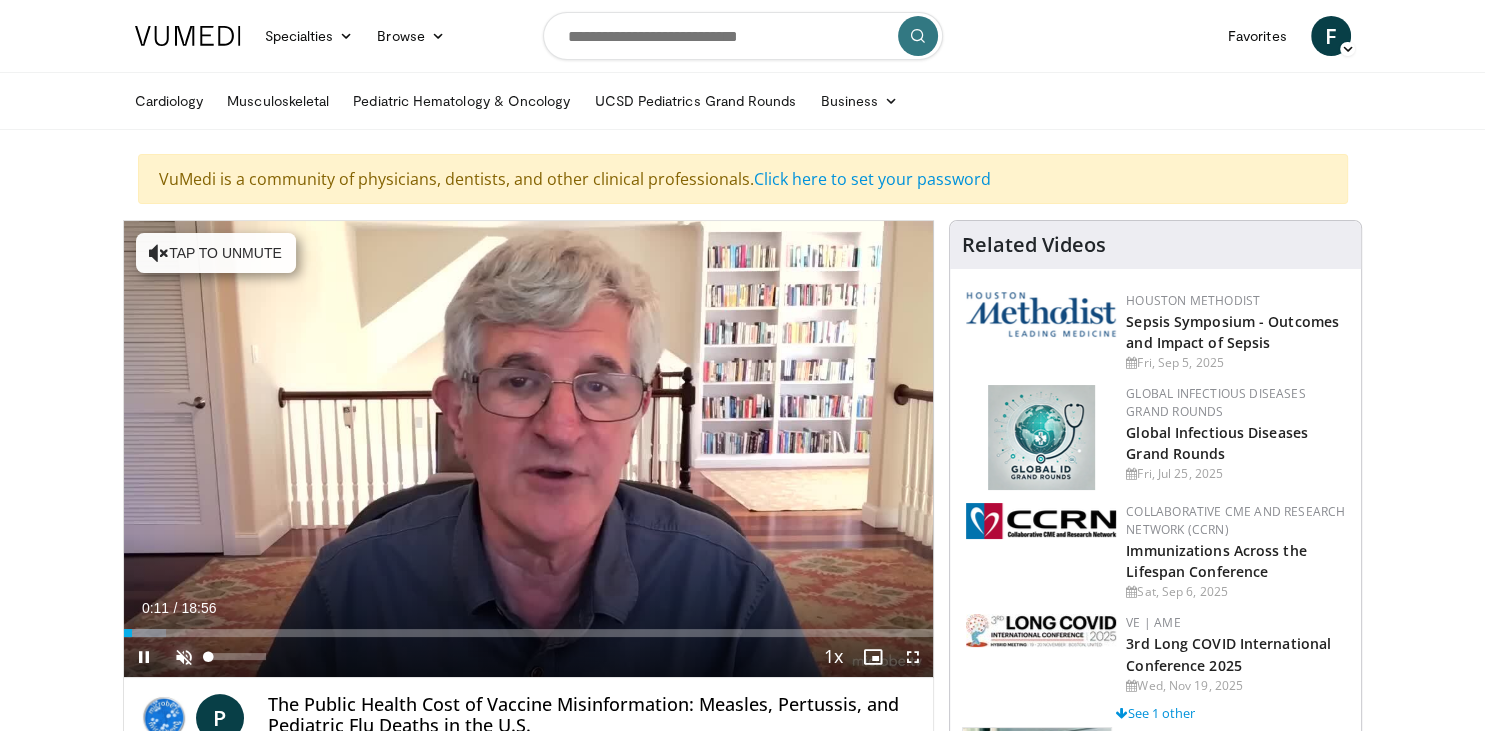 click at bounding box center (184, 657) 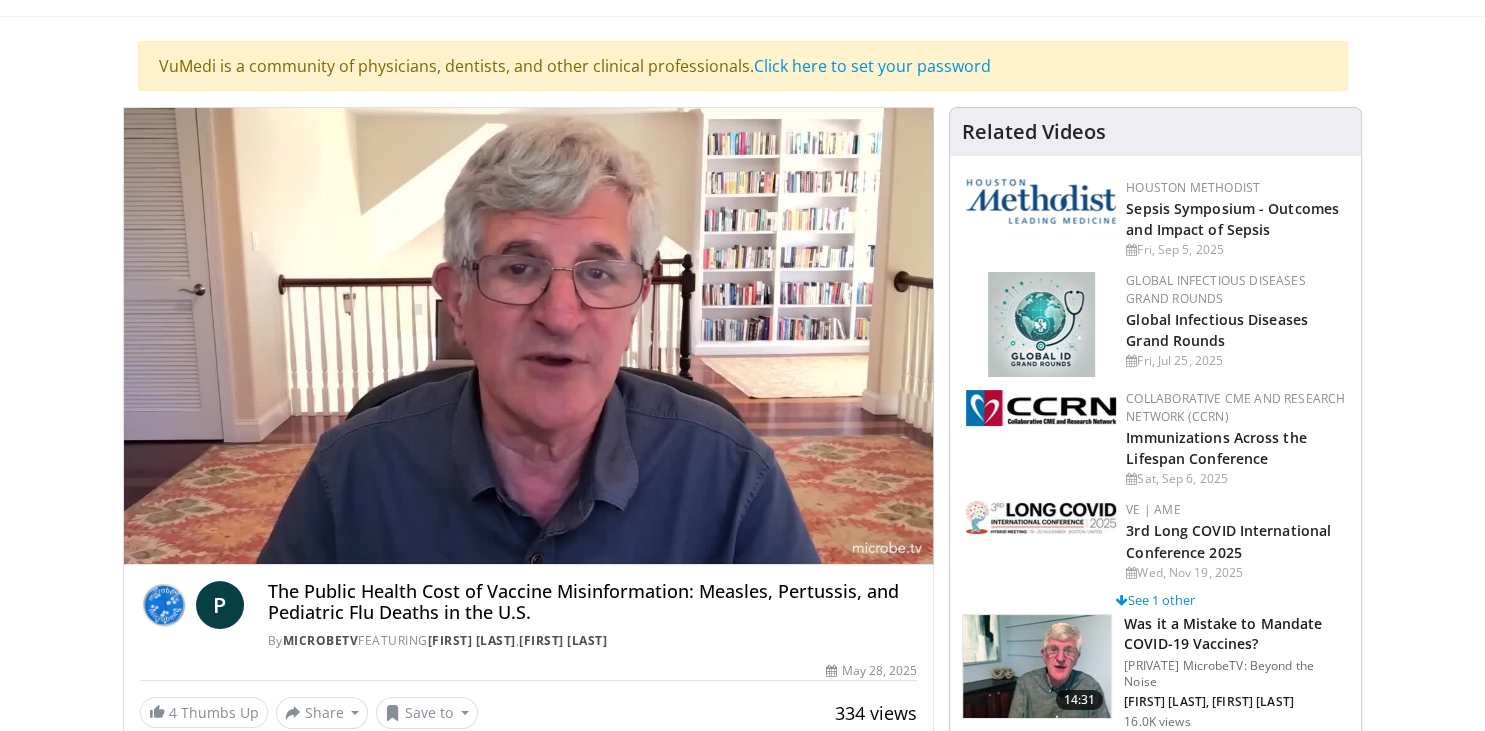 scroll, scrollTop: 105, scrollLeft: 0, axis: vertical 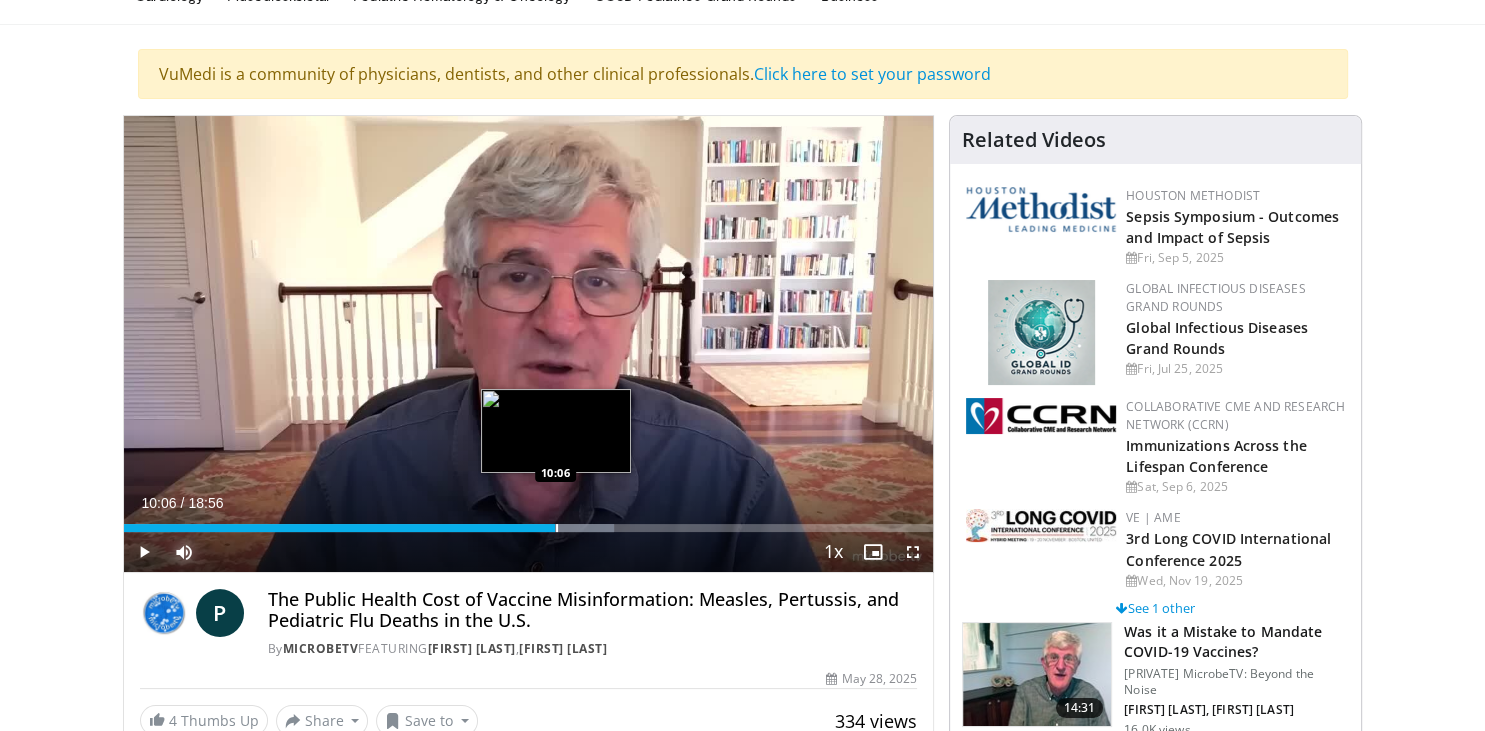 click at bounding box center [557, 528] 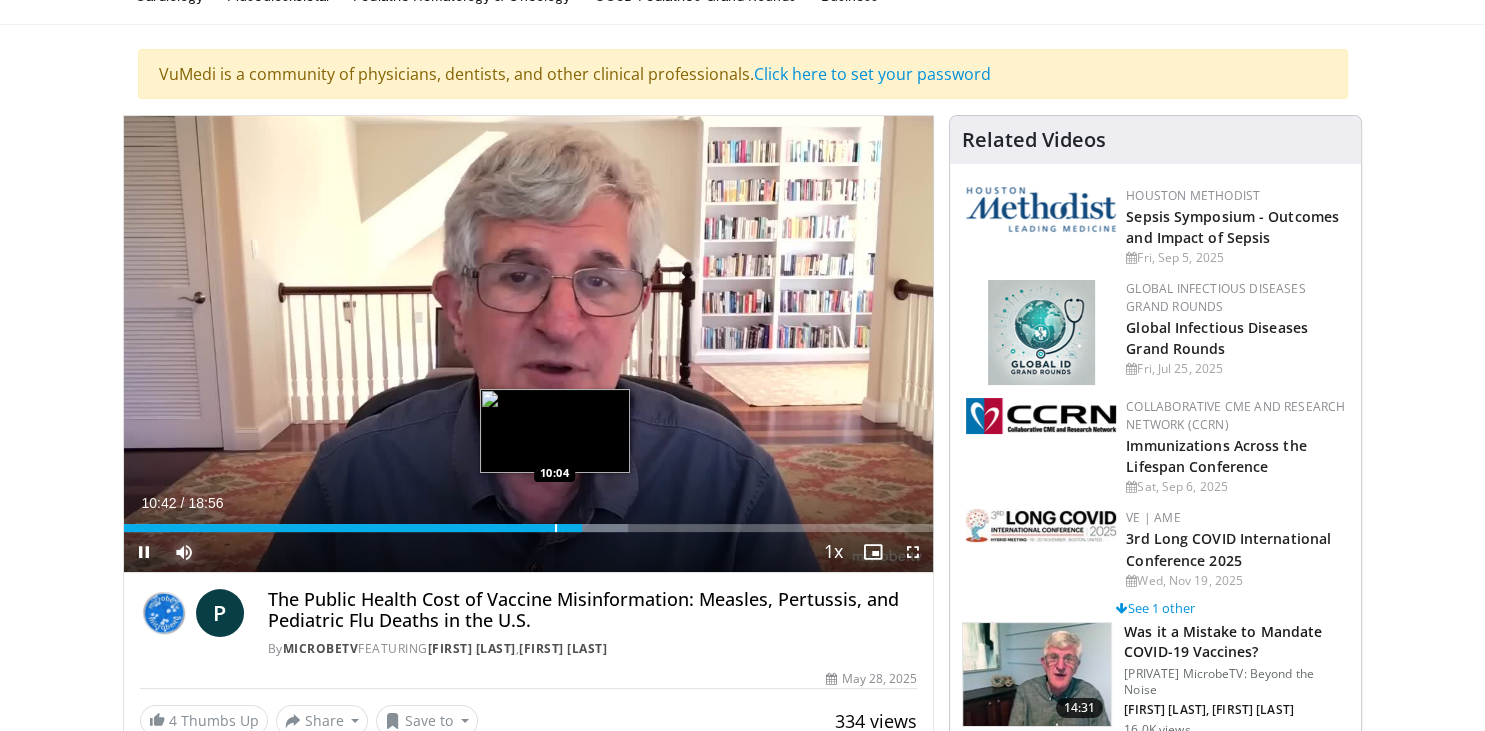 click at bounding box center [556, 528] 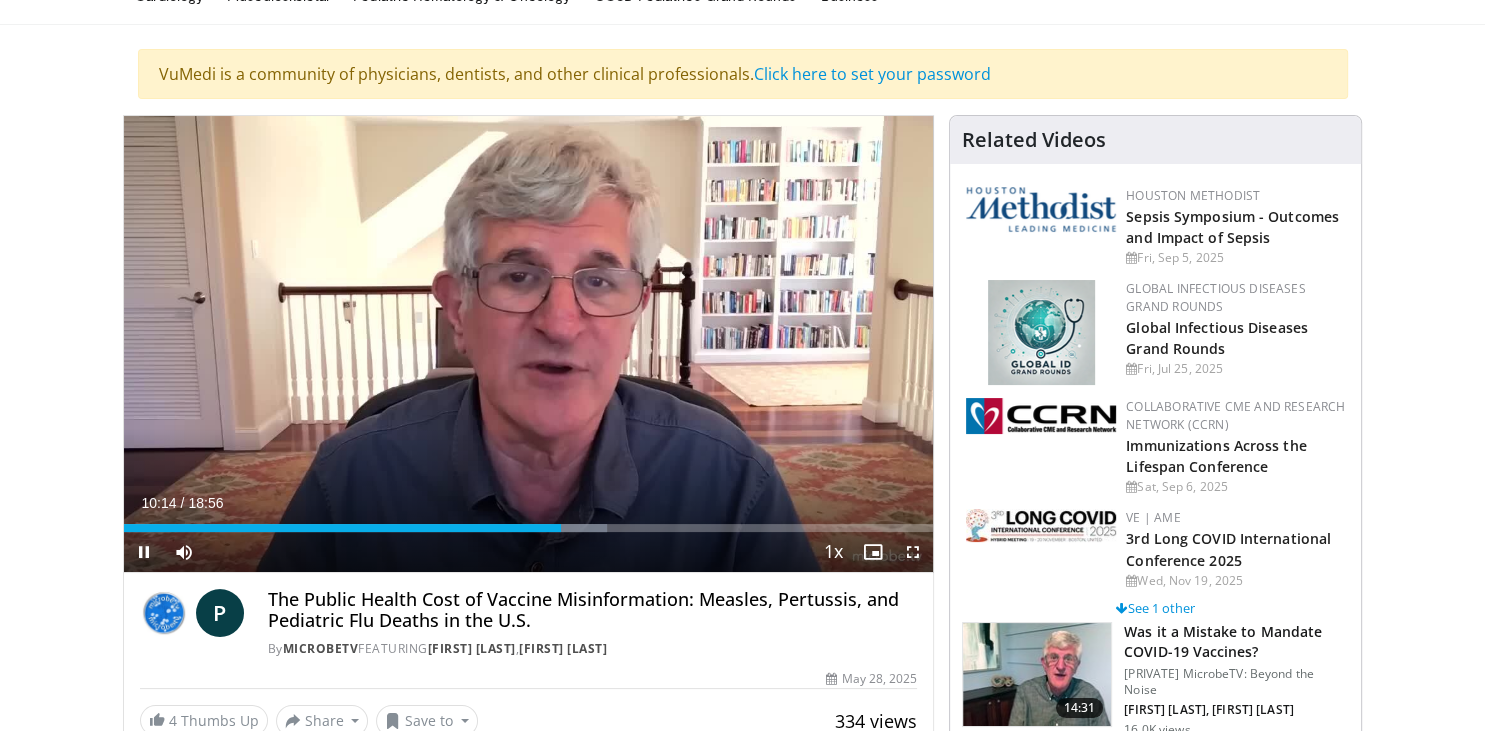 click on "Current Time  10:14 / Duration  18:56 Pause Skip Backward Skip Forward Mute 56% Loaded :  59.73% 10:14 10:04 Stream Type  LIVE Seek to live, currently behind live LIVE   1x Playback Rate 0.5x 0.75x 1x , selected 1.25x 1.5x 1.75x 2x Chapters Chapters Descriptions descriptions off , selected Captions captions settings , opens captions settings dialog captions off , selected Audio Track en (Main) , selected Fullscreen Enable picture-in-picture mode" at bounding box center (529, 552) 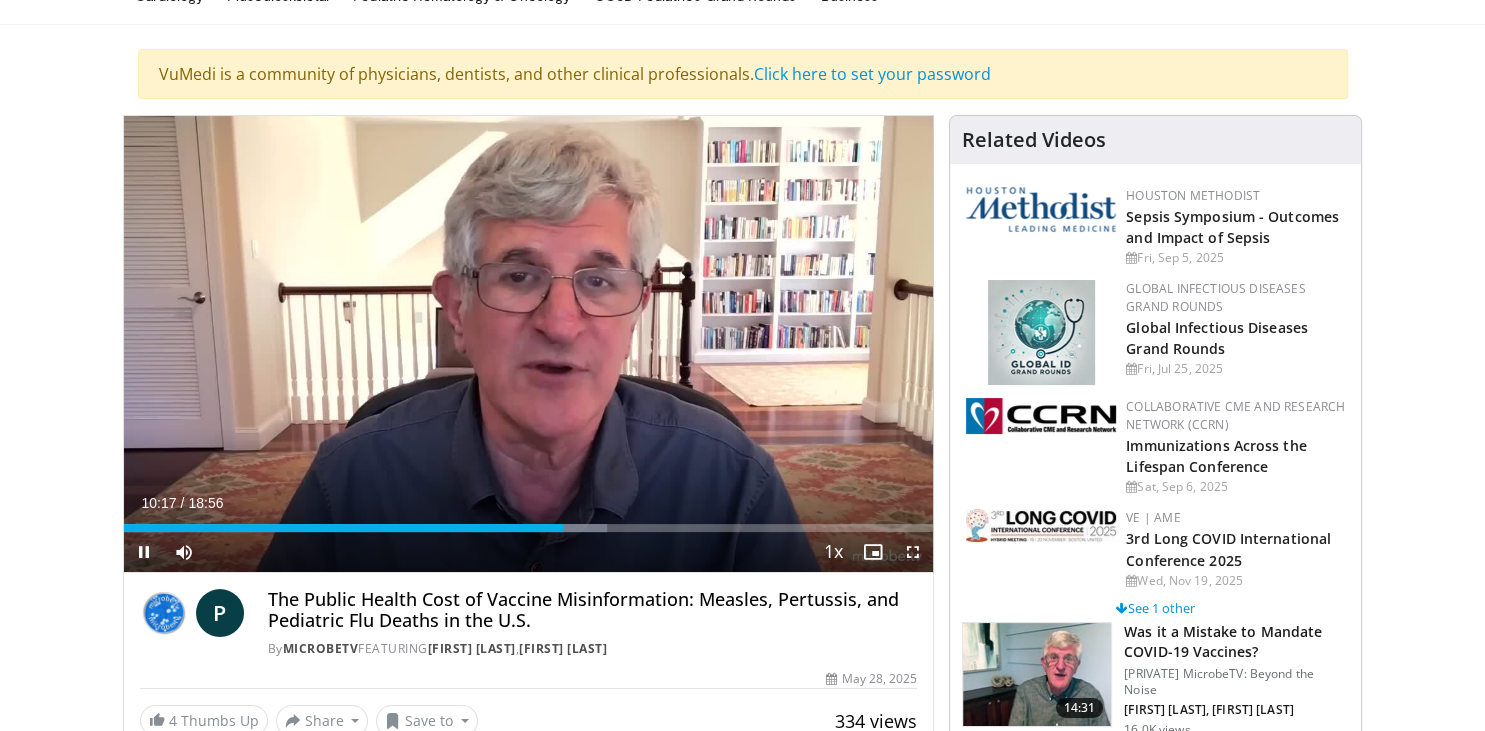 click on "Current Time  10:17 / Duration  18:56 Pause Skip Backward Skip Forward Mute 56% Loaded :  59.73% 10:17 10:04 Stream Type  LIVE Seek to live, currently behind live LIVE   1x Playback Rate 0.5x 0.75x 1x , selected 1.25x 1.5x 1.75x 2x Chapters Chapters Descriptions descriptions off , selected Captions captions settings , opens captions settings dialog captions off , selected Audio Track en (Main) , selected Fullscreen Enable picture-in-picture mode" at bounding box center (529, 552) 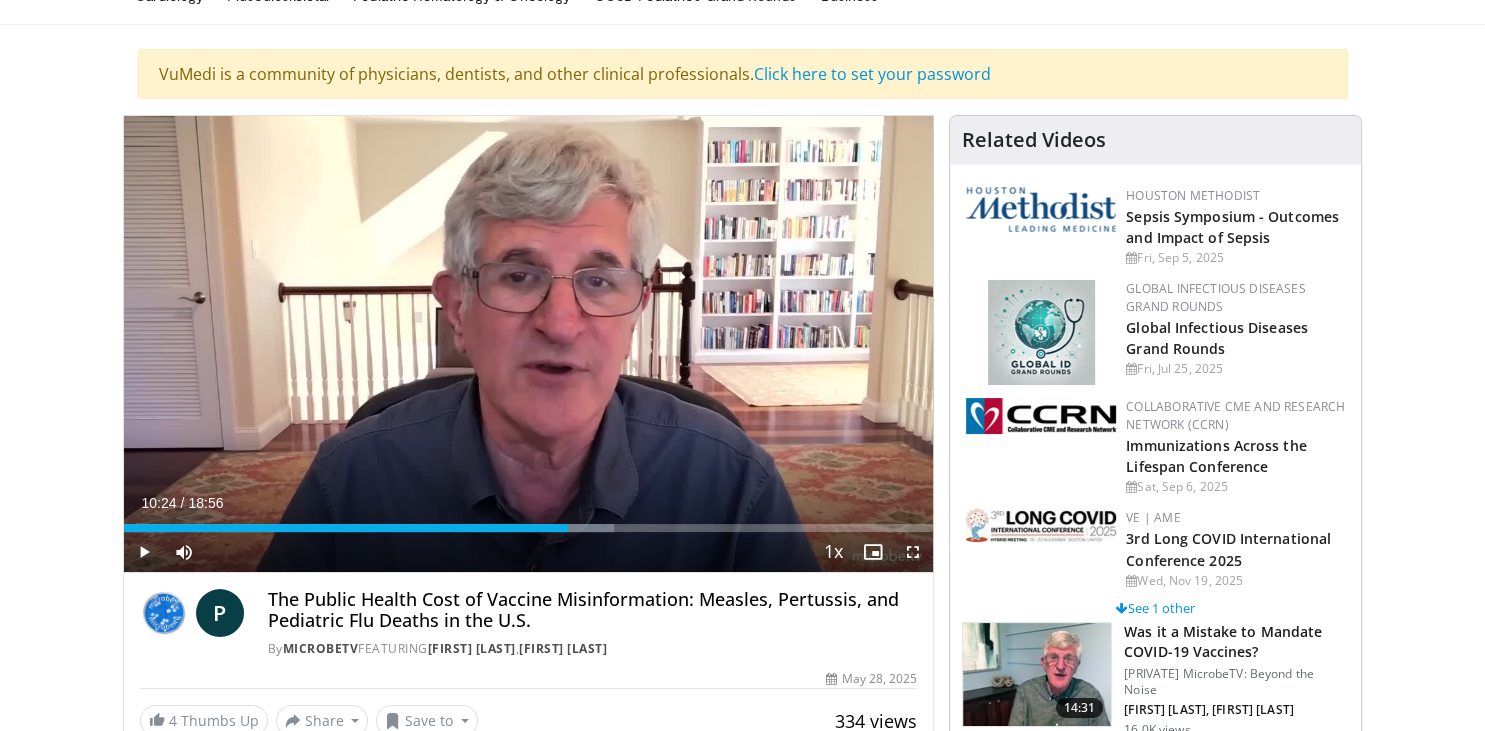 click on "10:24" at bounding box center (346, 528) 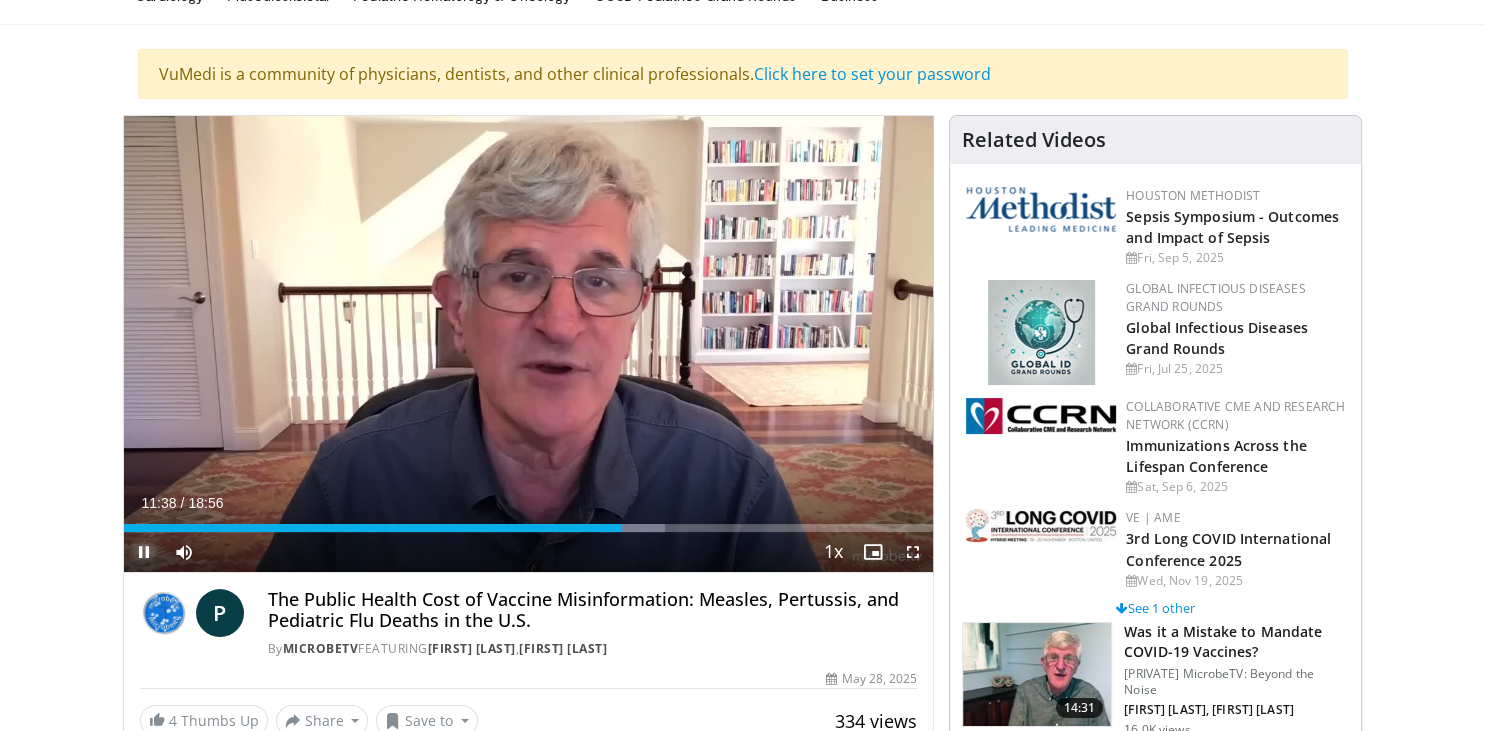 click at bounding box center [144, 552] 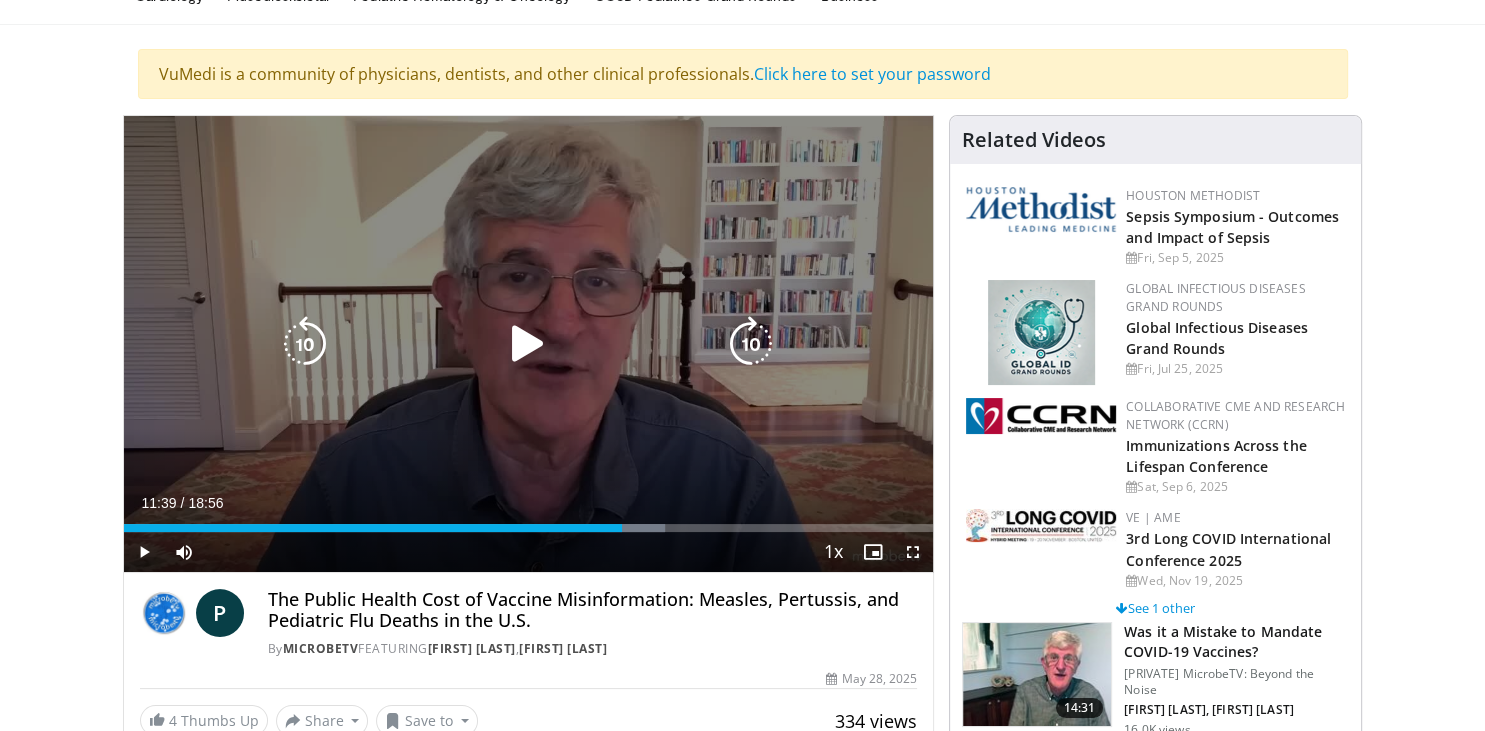click at bounding box center [528, 344] 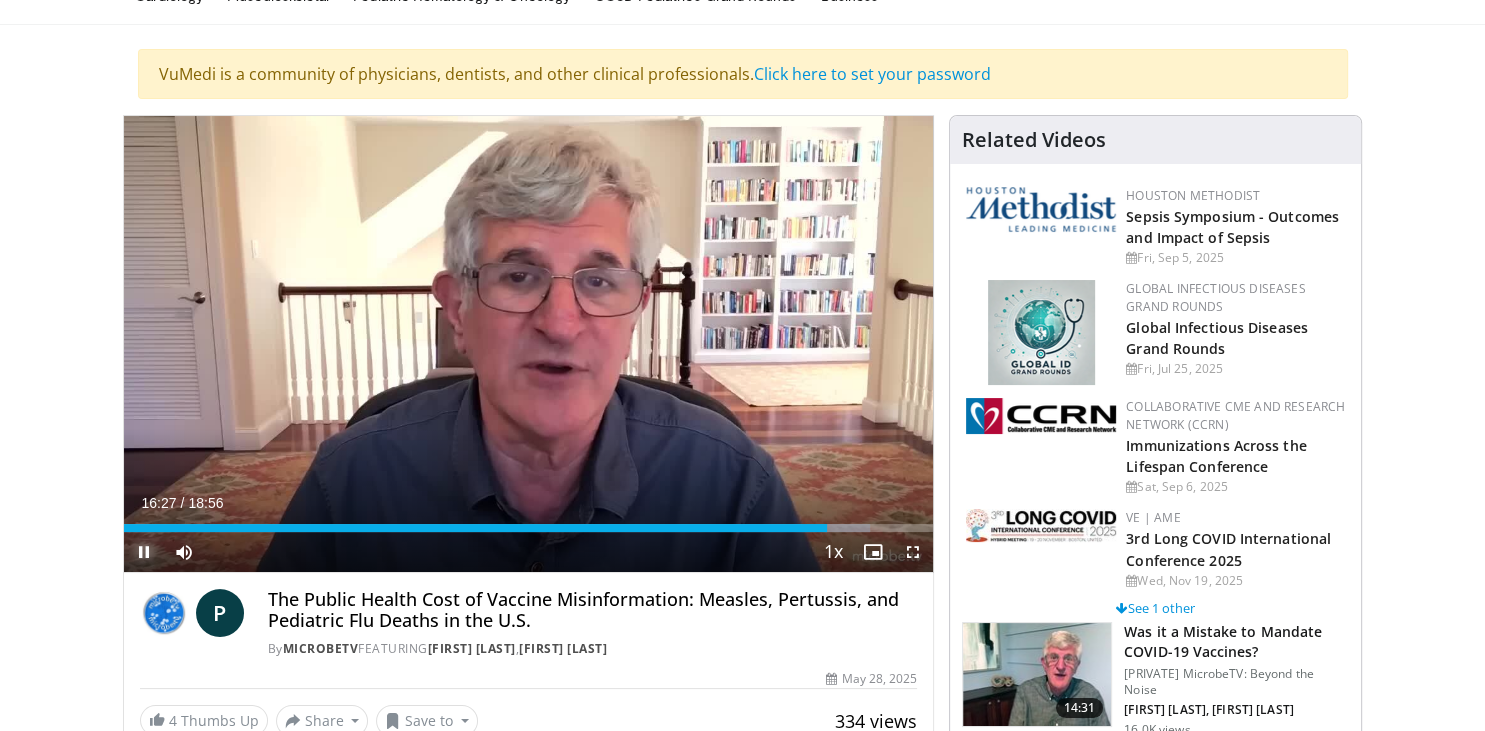 click at bounding box center (144, 552) 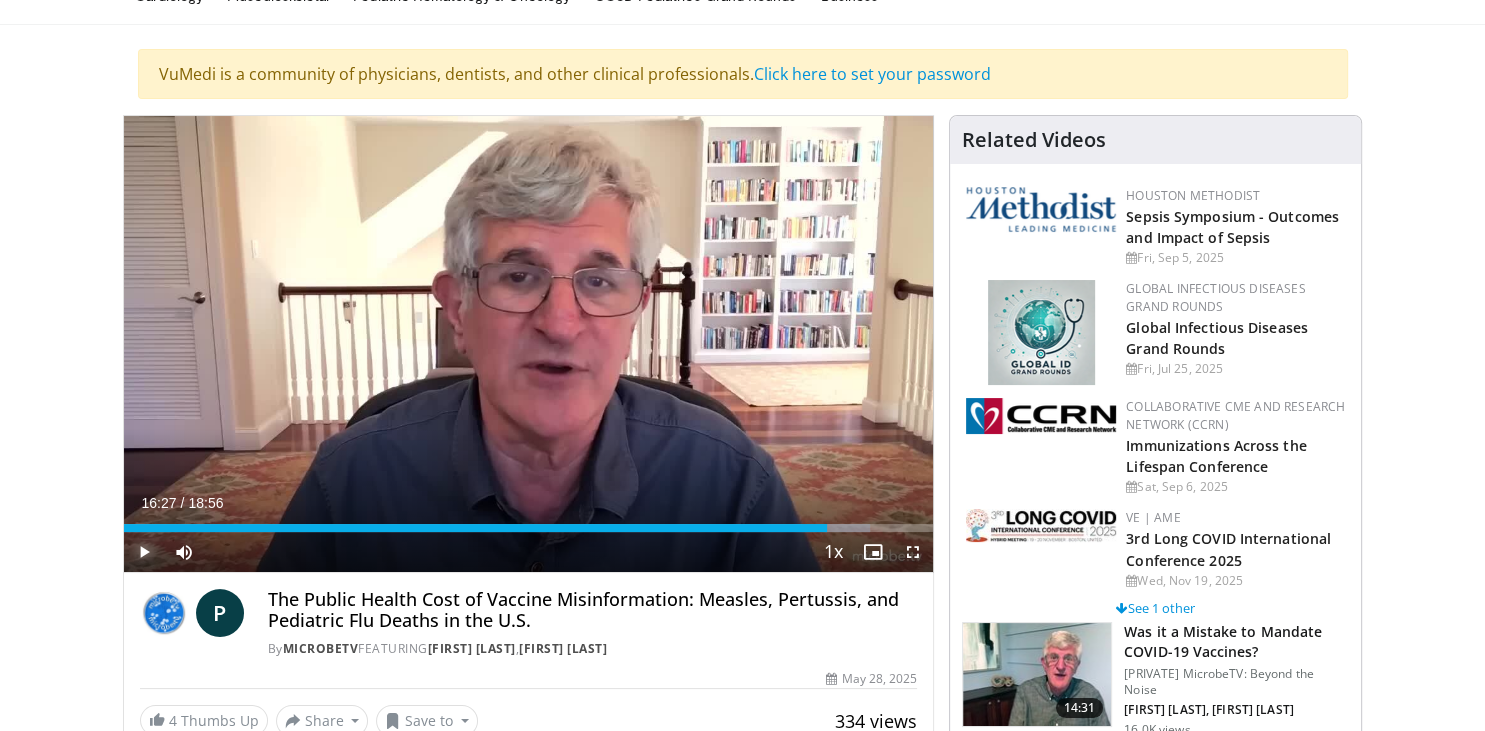 click at bounding box center [144, 552] 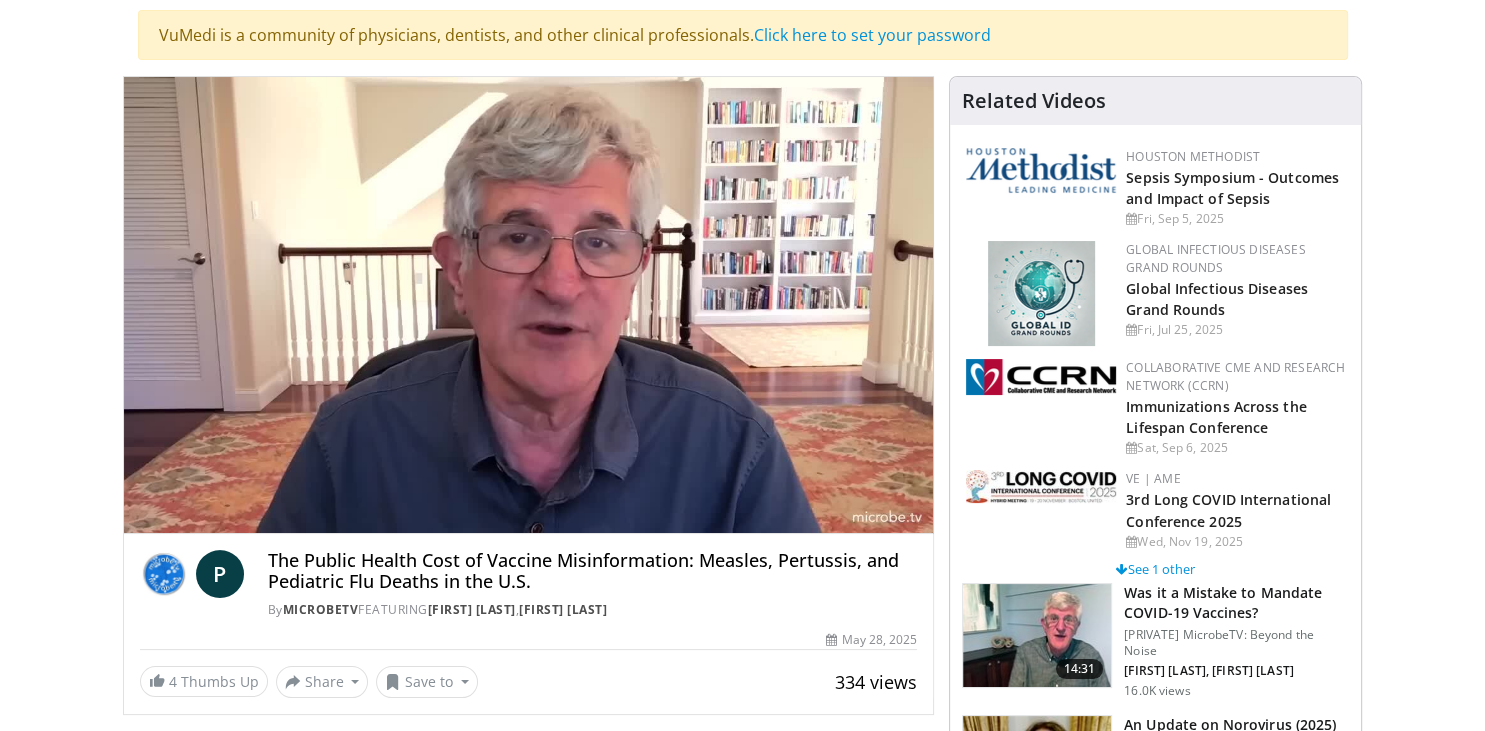 scroll, scrollTop: 105, scrollLeft: 0, axis: vertical 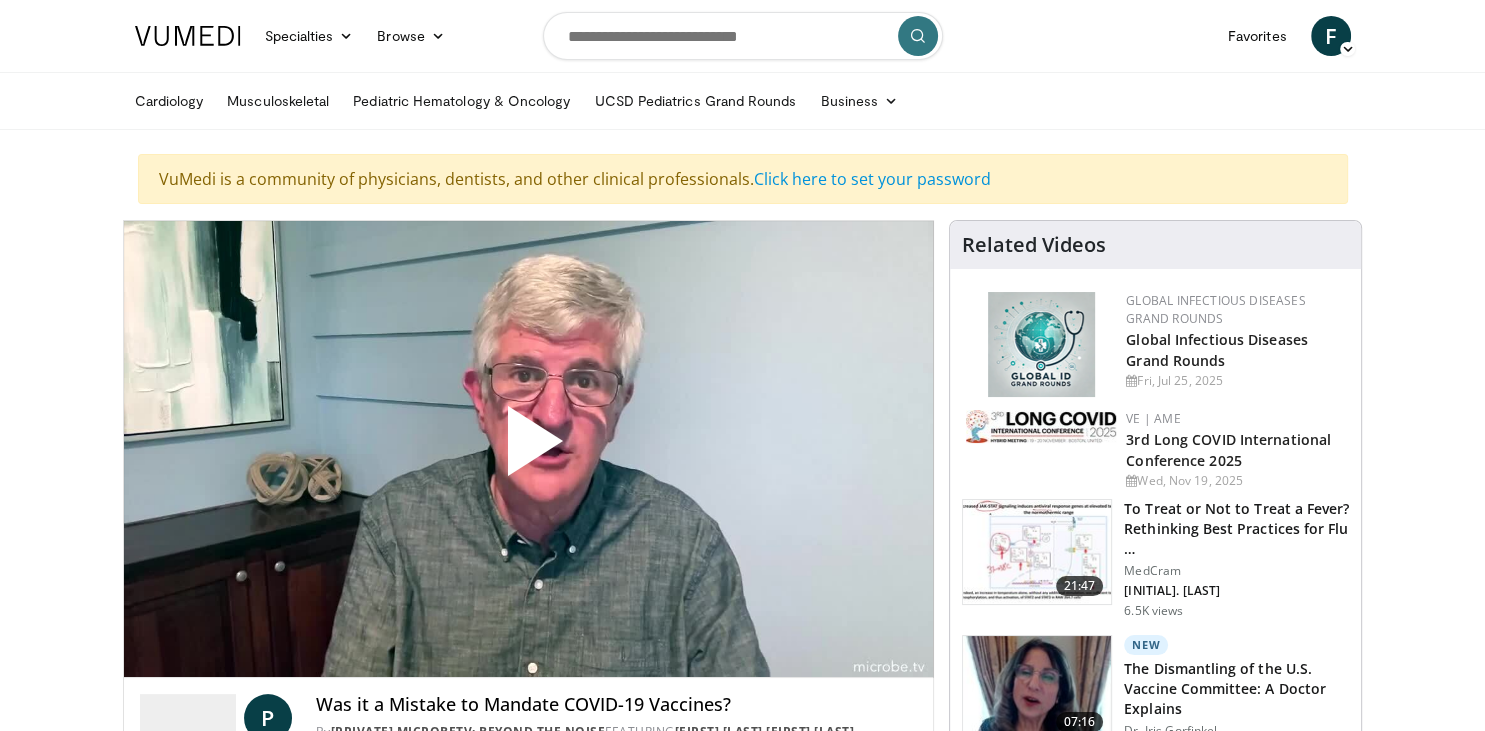 click at bounding box center [528, 449] 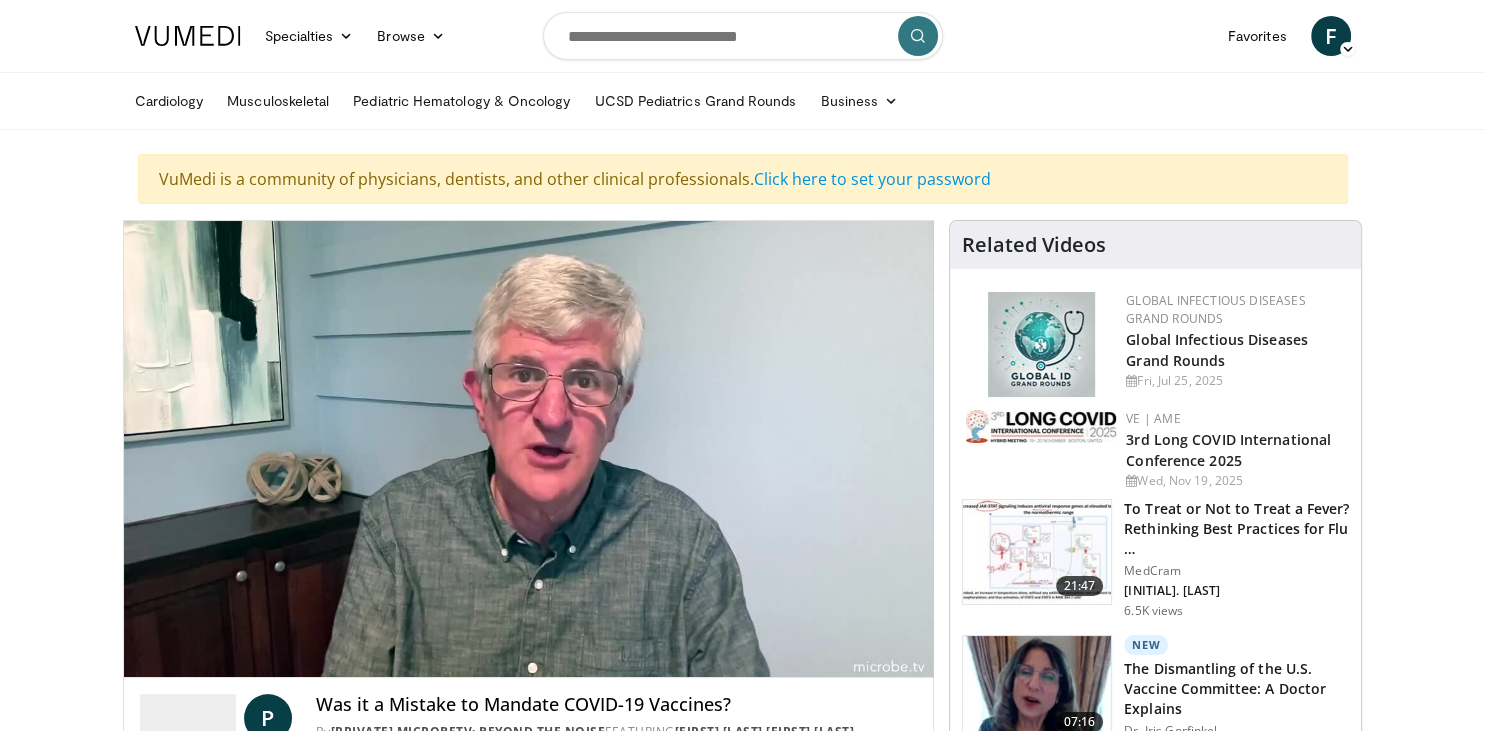 click on "10 seconds
Tap to unmute" at bounding box center (529, 449) 